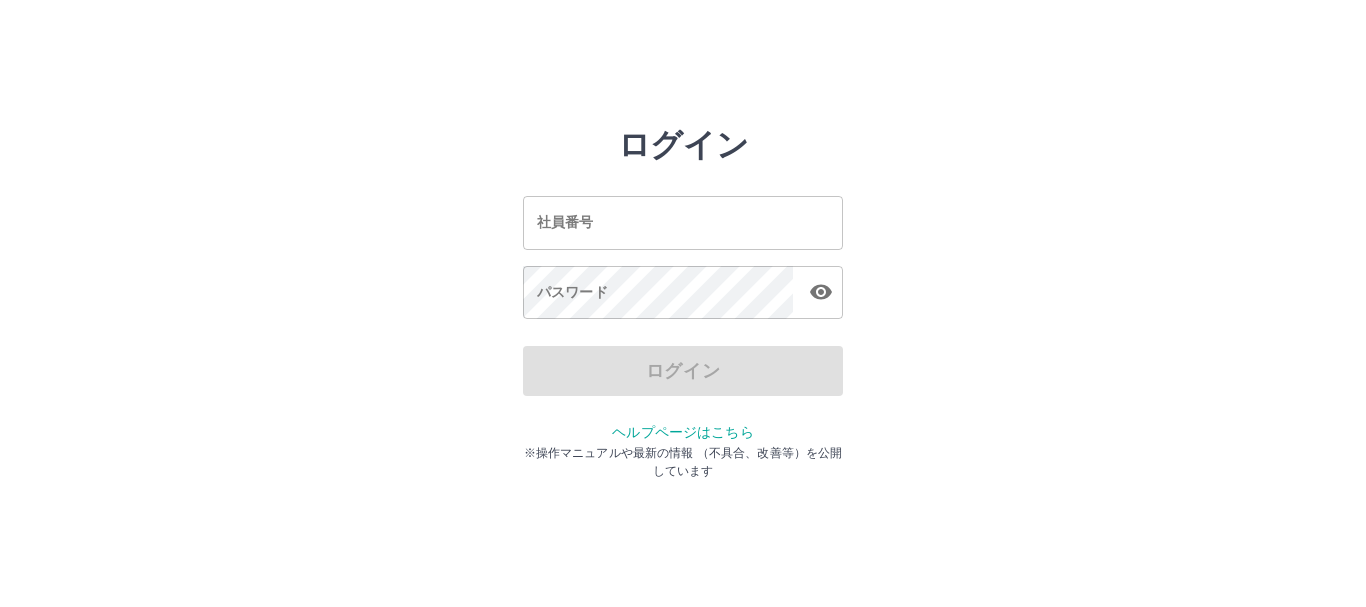 scroll, scrollTop: 0, scrollLeft: 0, axis: both 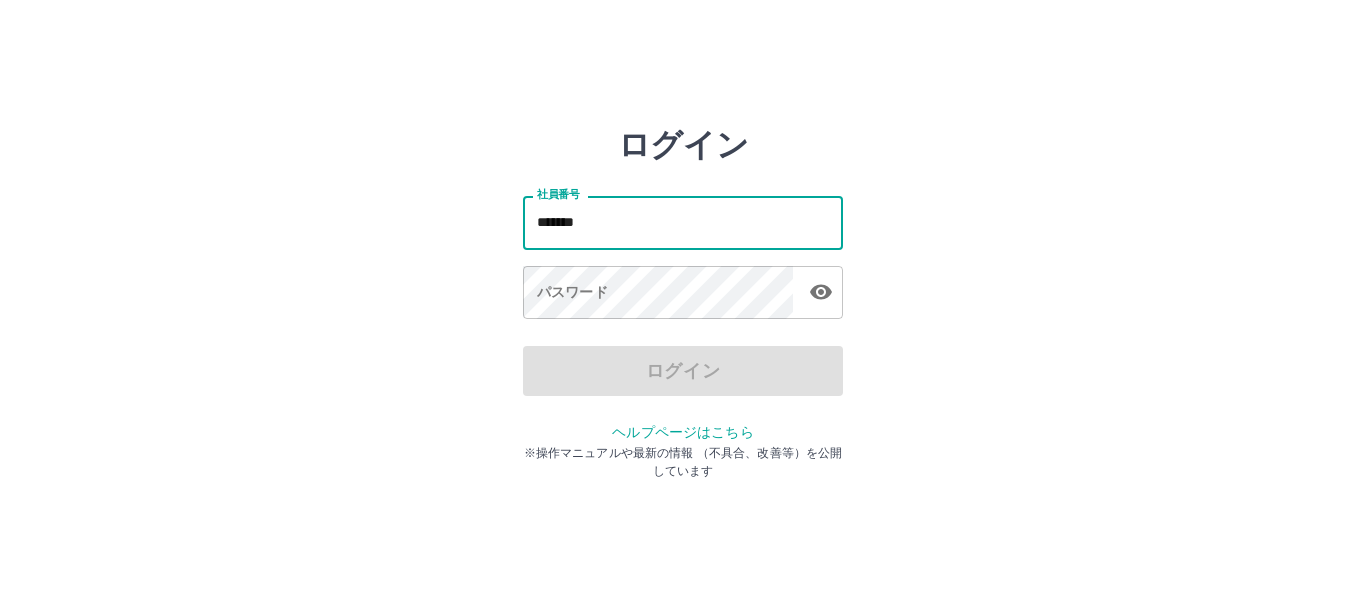 type on "*******" 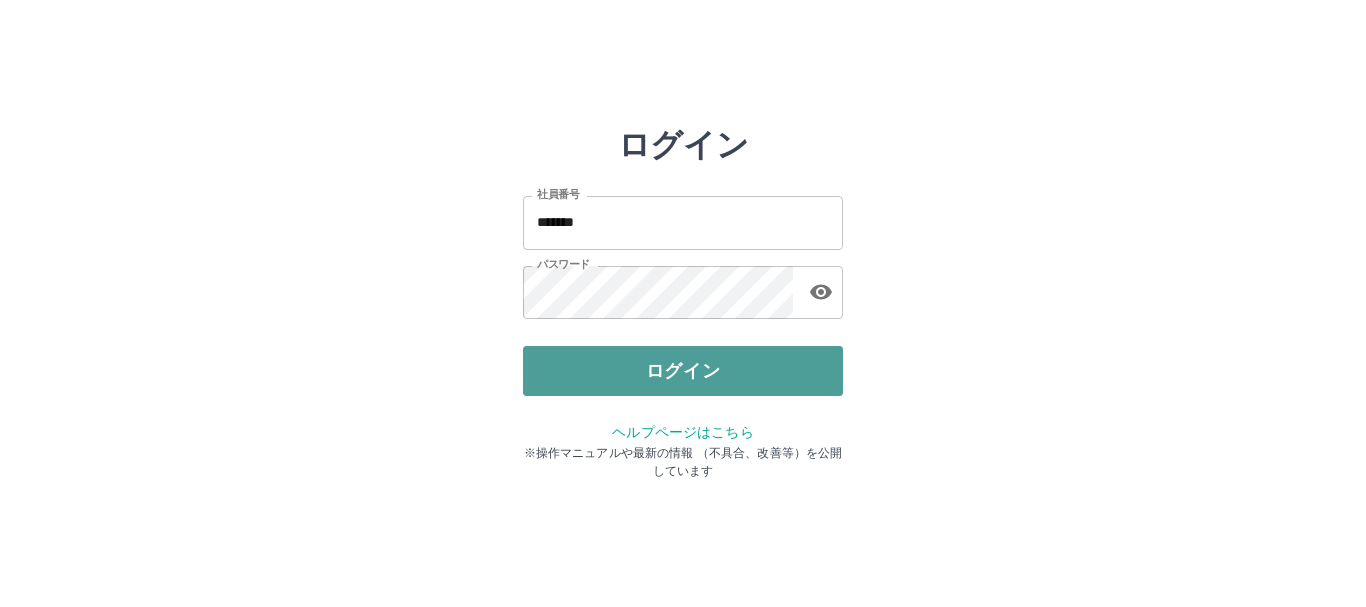 click on "ログイン" at bounding box center [683, 371] 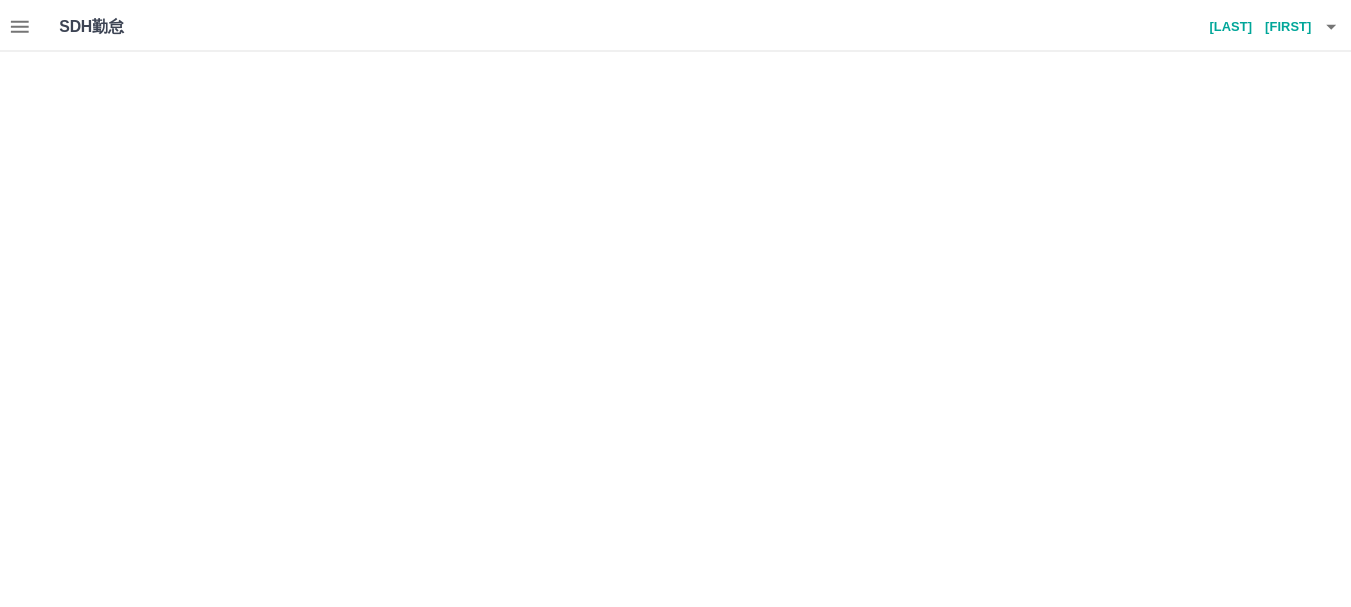 scroll, scrollTop: 0, scrollLeft: 0, axis: both 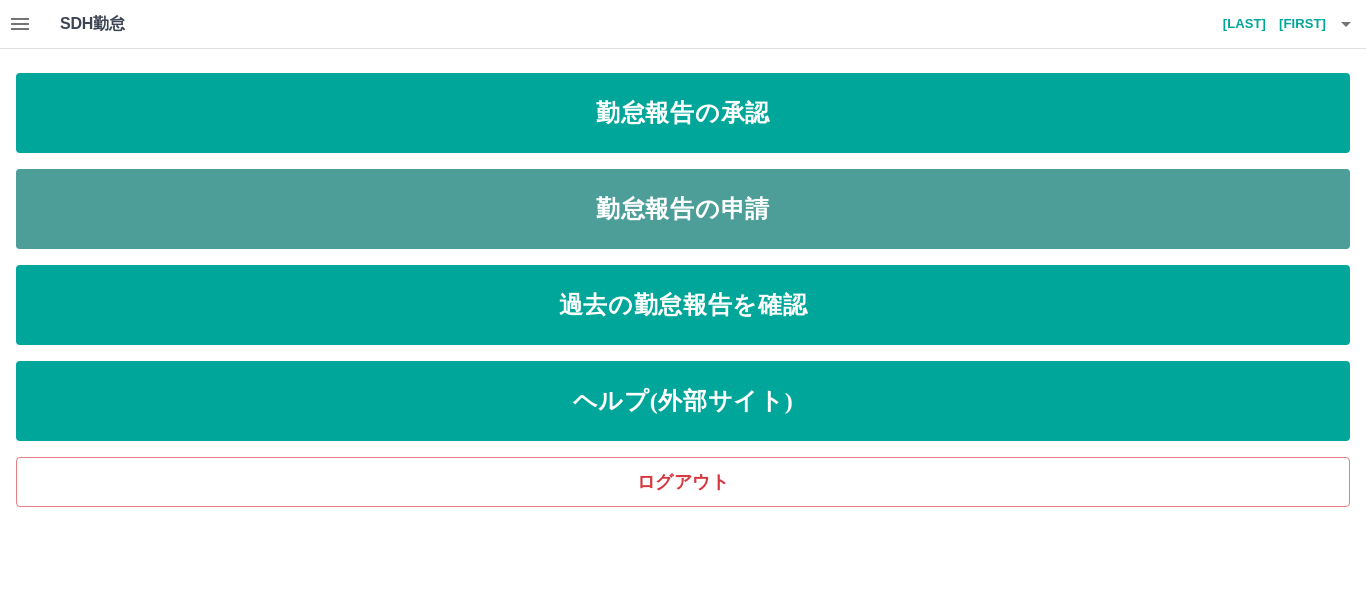 click on "勤怠報告の申請" at bounding box center [683, 209] 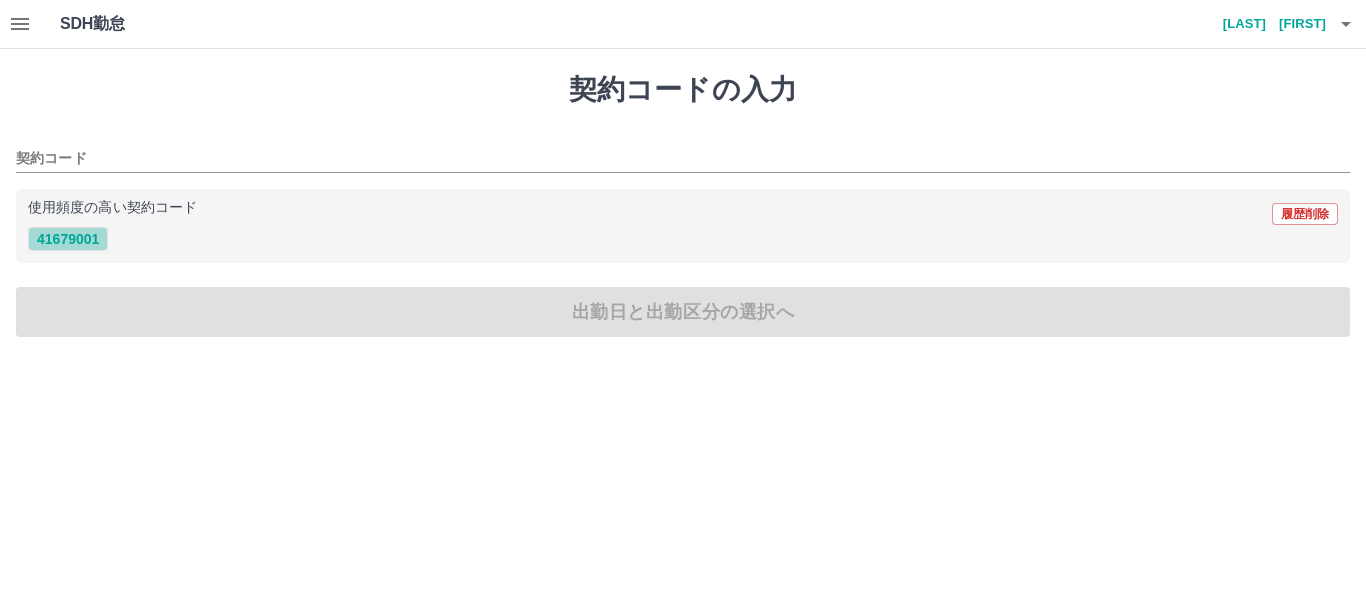 click on "41679001" at bounding box center (68, 239) 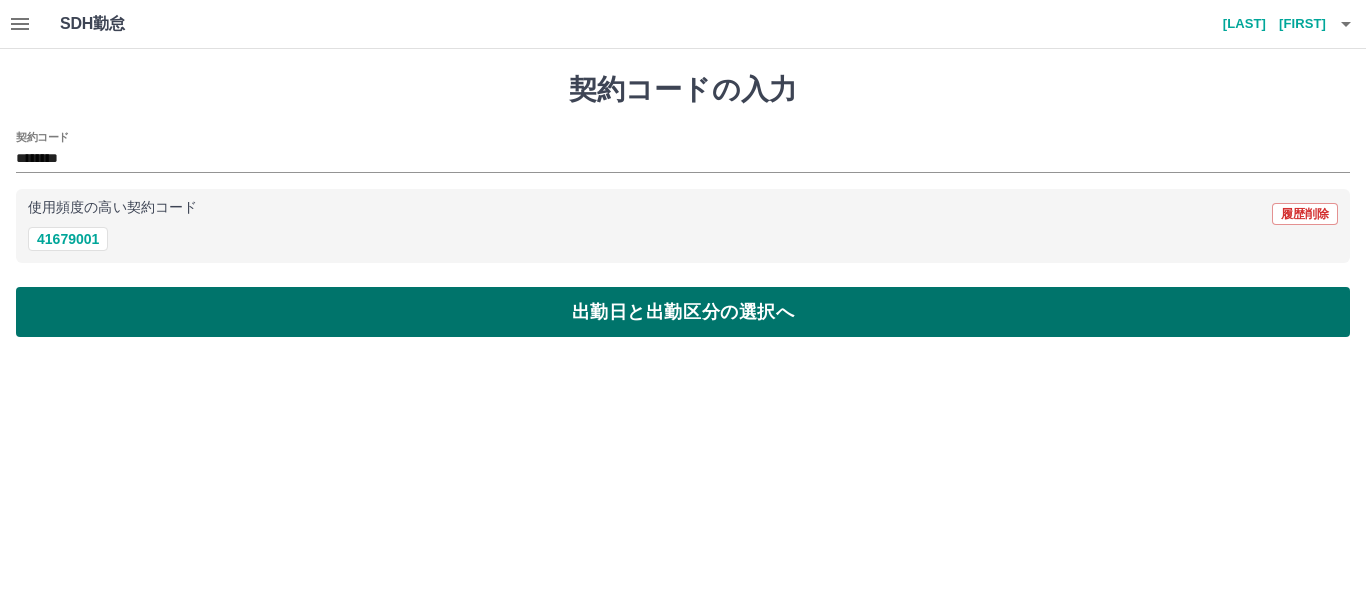 click on "出勤日と出勤区分の選択へ" at bounding box center [683, 312] 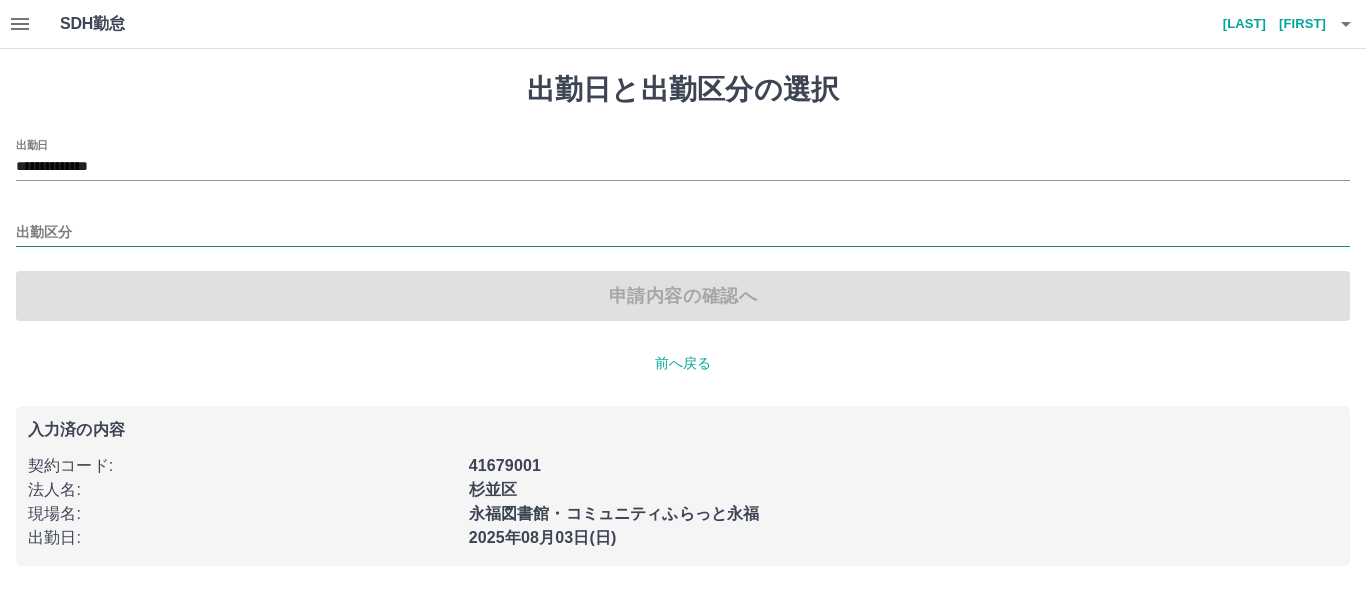 click on "出勤区分" at bounding box center [683, 233] 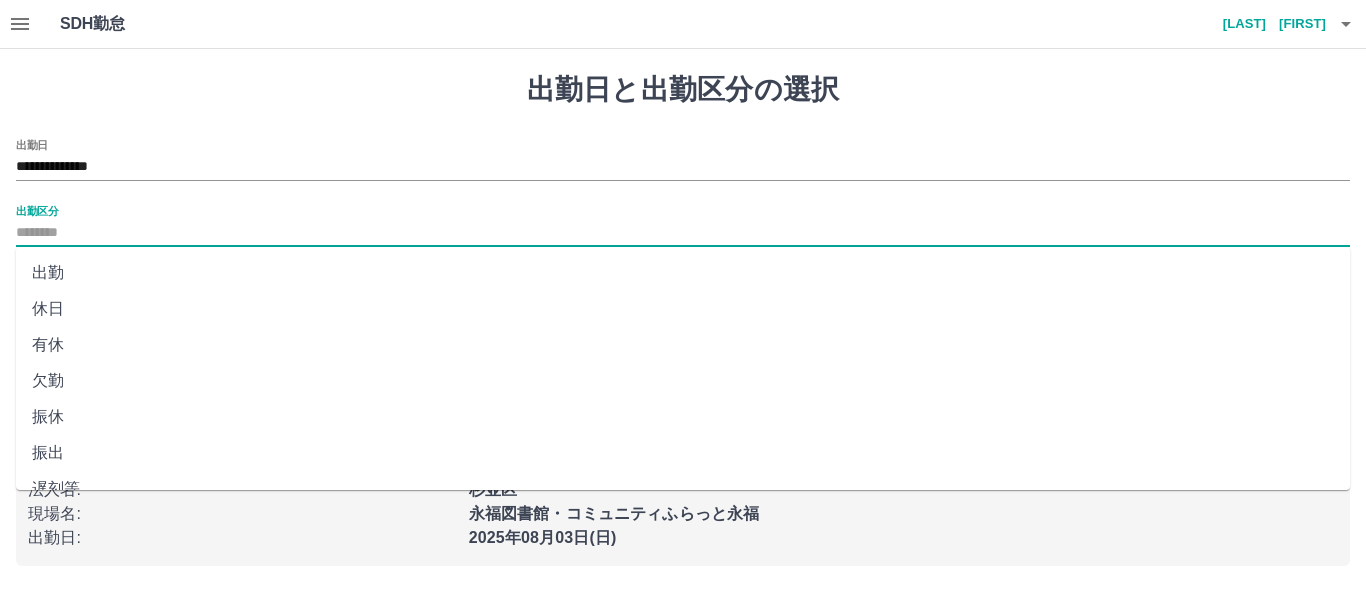 click on "出勤" at bounding box center [683, 273] 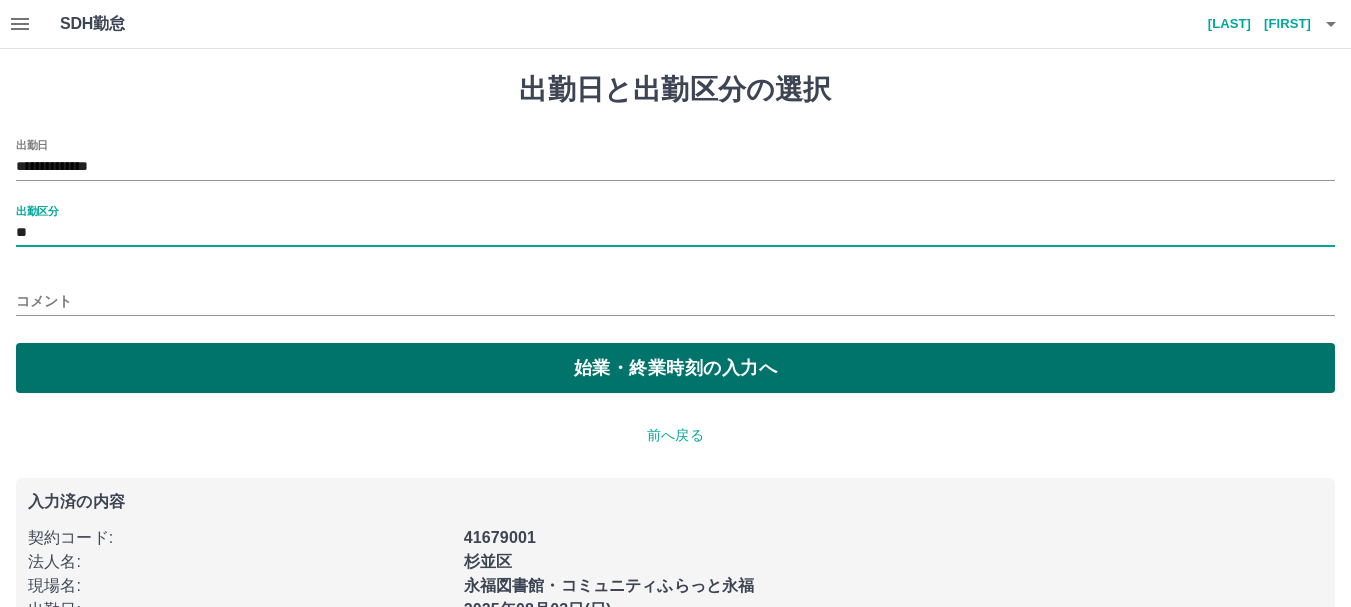 click on "始業・終業時刻の入力へ" at bounding box center [675, 368] 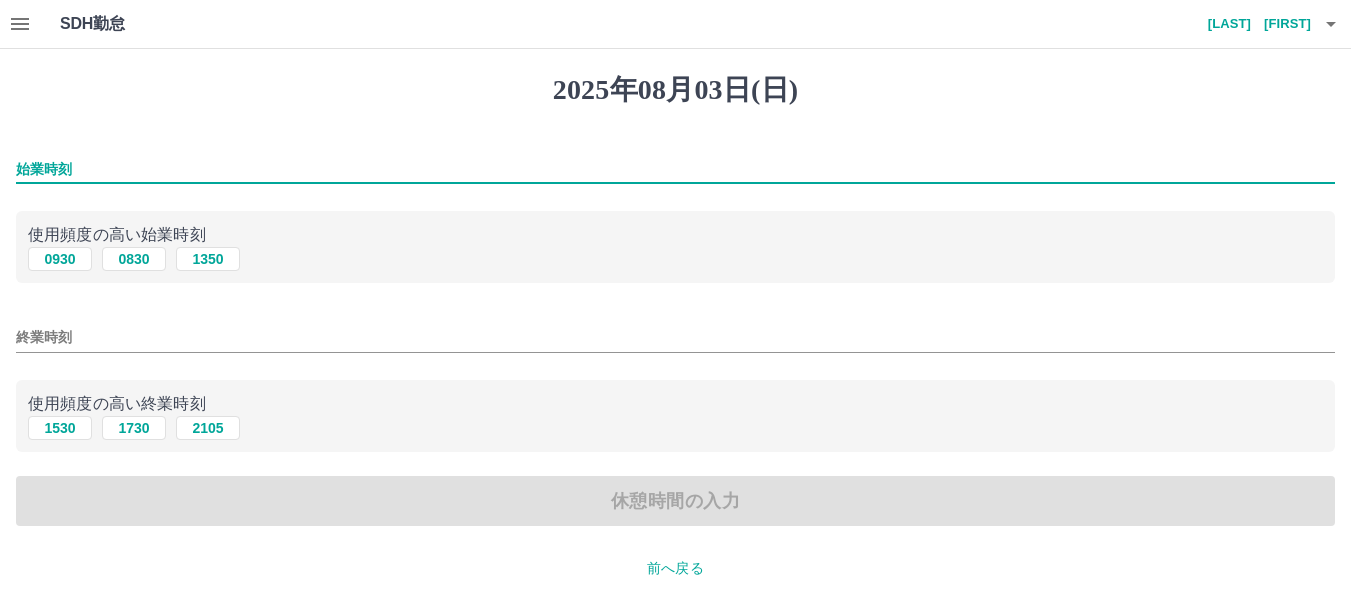 click on "始業時刻" at bounding box center (675, 169) 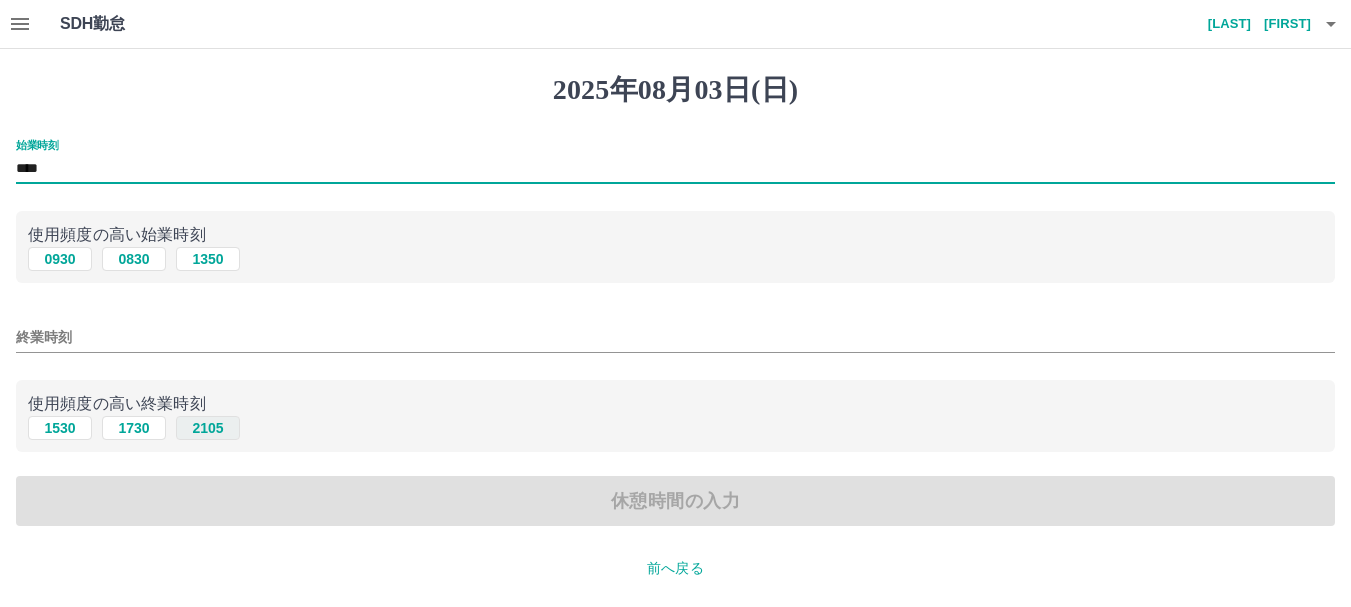 click on "2105" at bounding box center (208, 428) 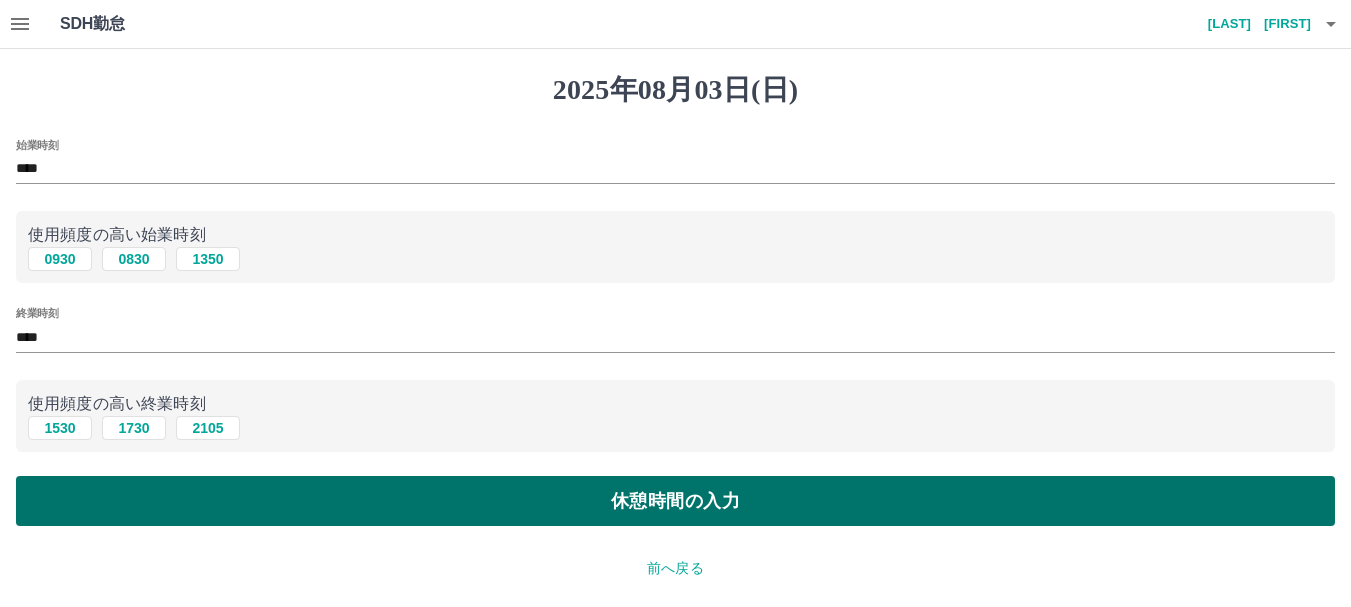 click on "休憩時間の入力" at bounding box center [675, 501] 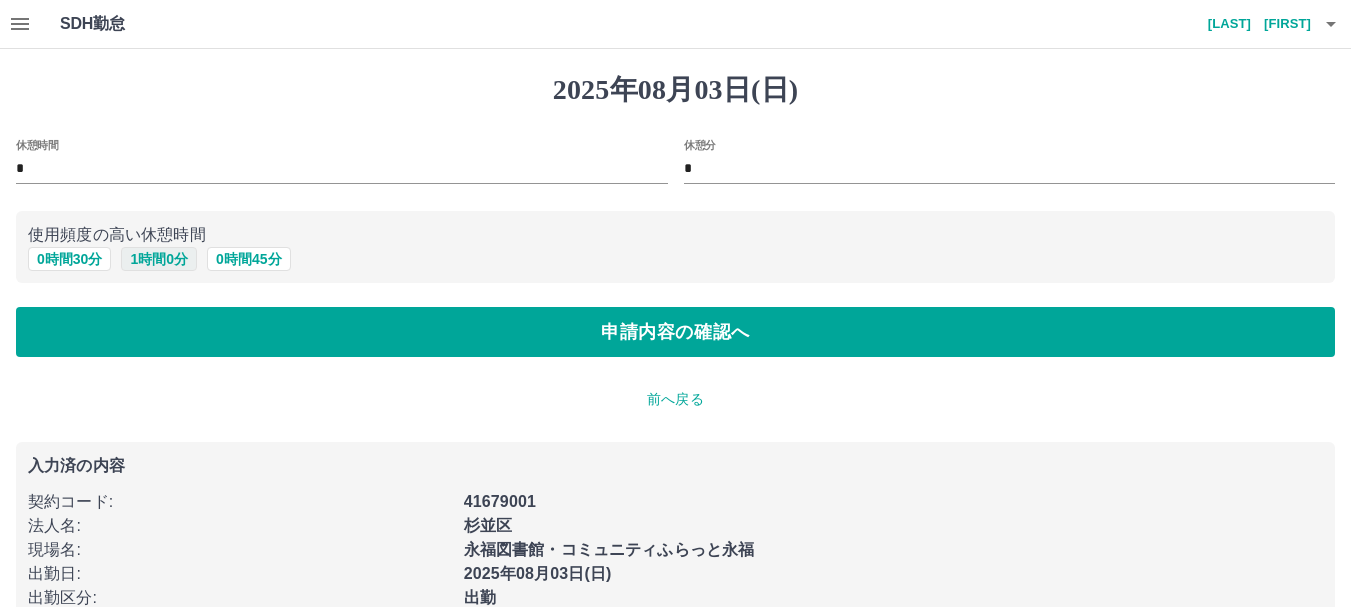click on "1 時間 0 分" at bounding box center [159, 259] 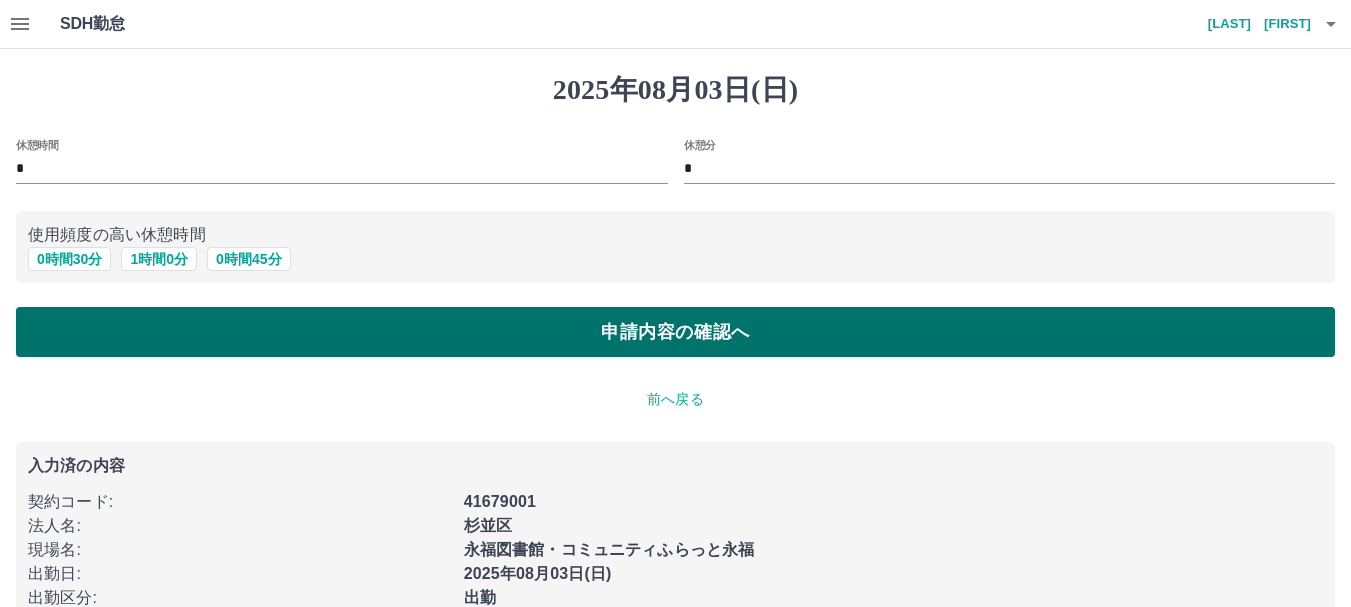 click on "申請内容の確認へ" at bounding box center (675, 332) 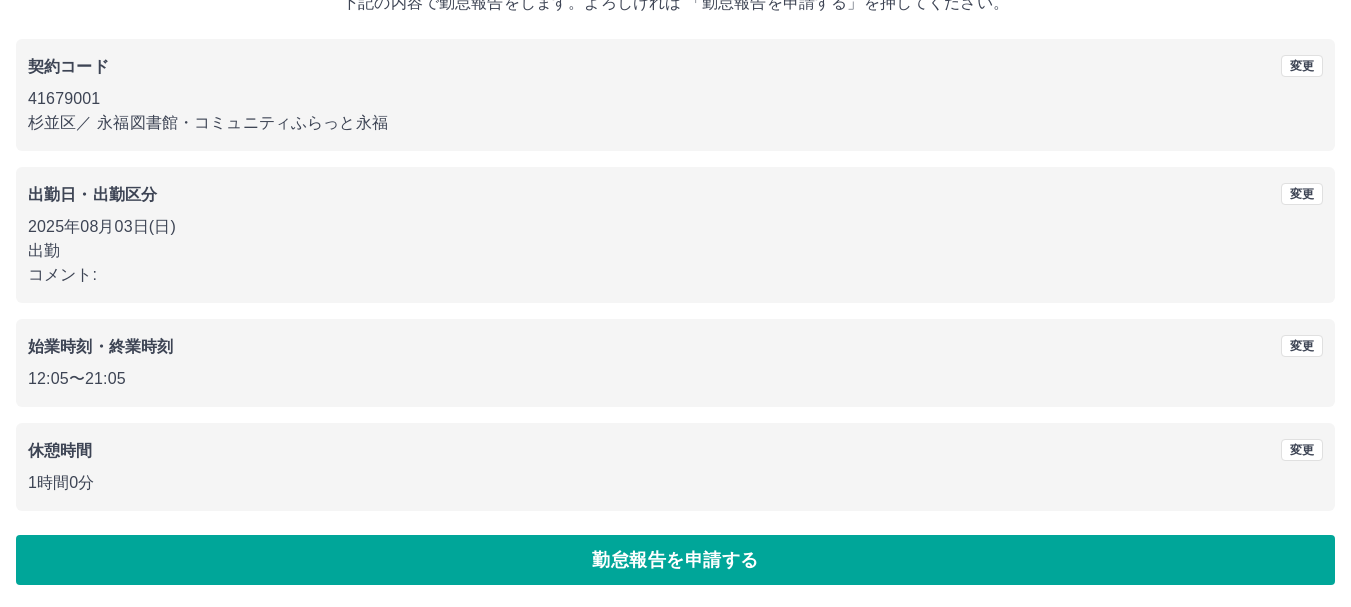 scroll, scrollTop: 142, scrollLeft: 0, axis: vertical 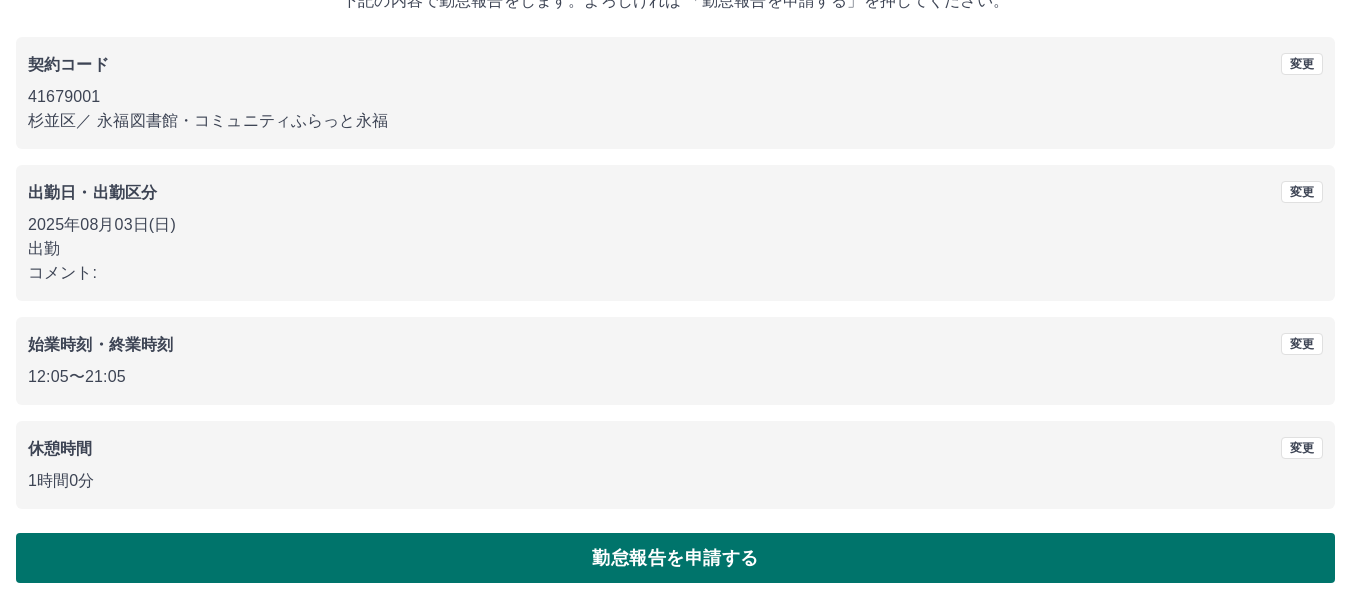 click on "勤怠報告を申請する" at bounding box center [675, 558] 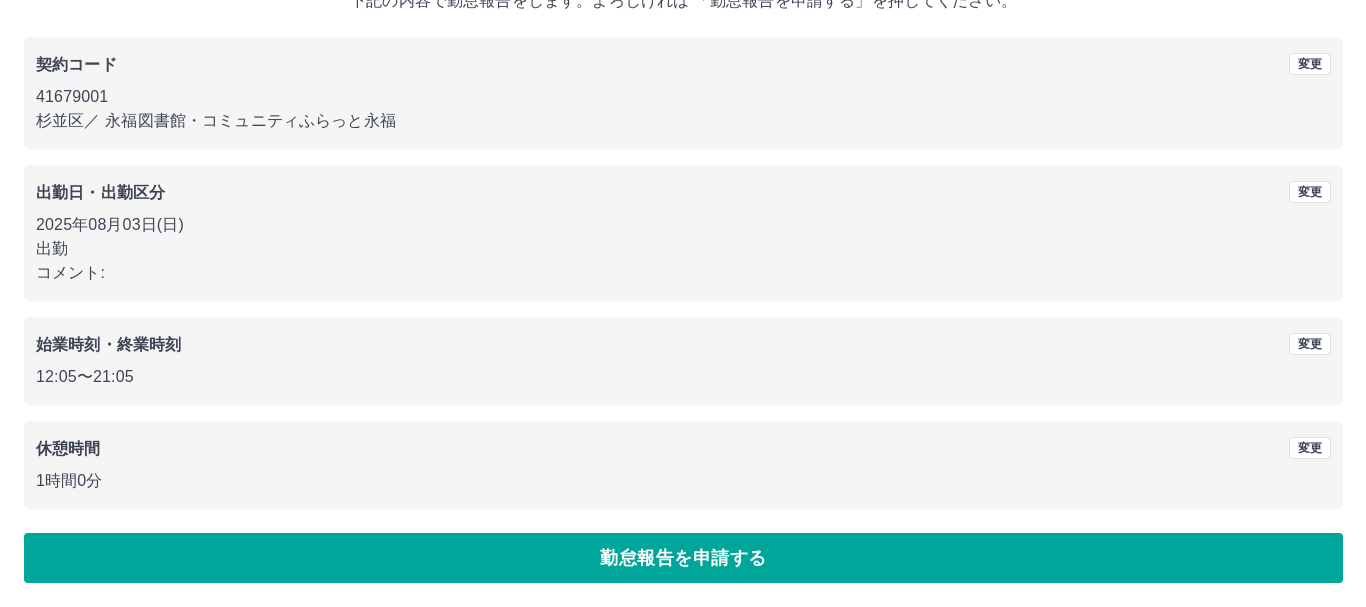 scroll, scrollTop: 0, scrollLeft: 0, axis: both 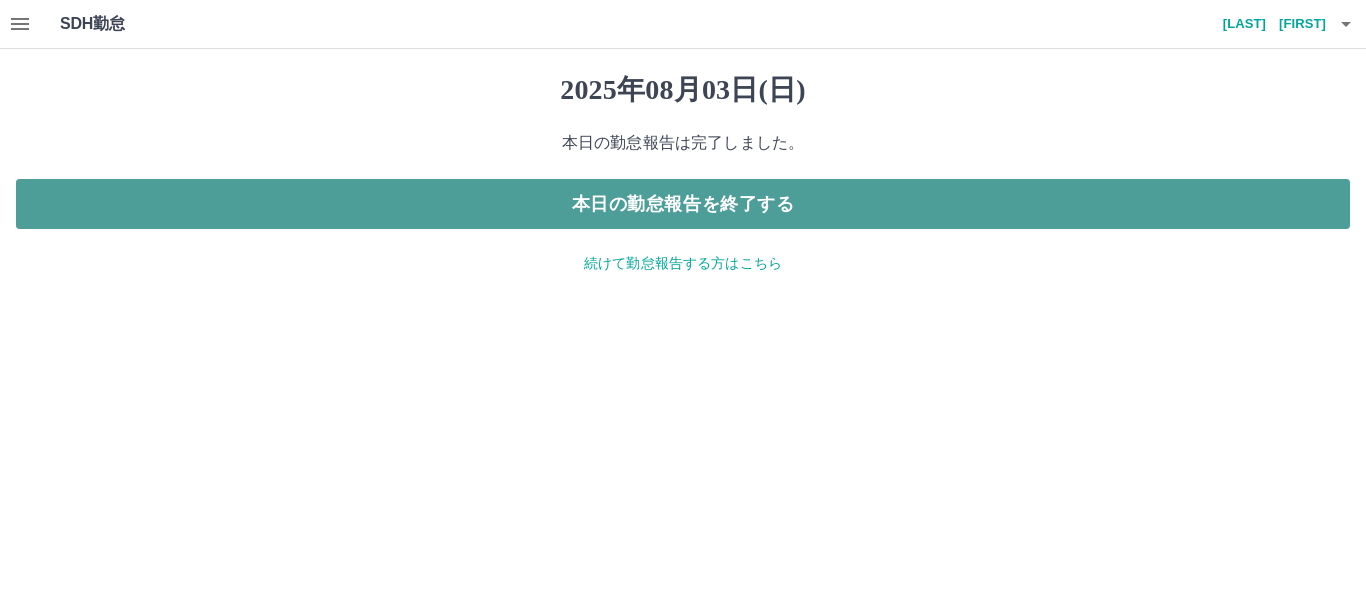 click on "本日の勤怠報告を終了する" at bounding box center (683, 204) 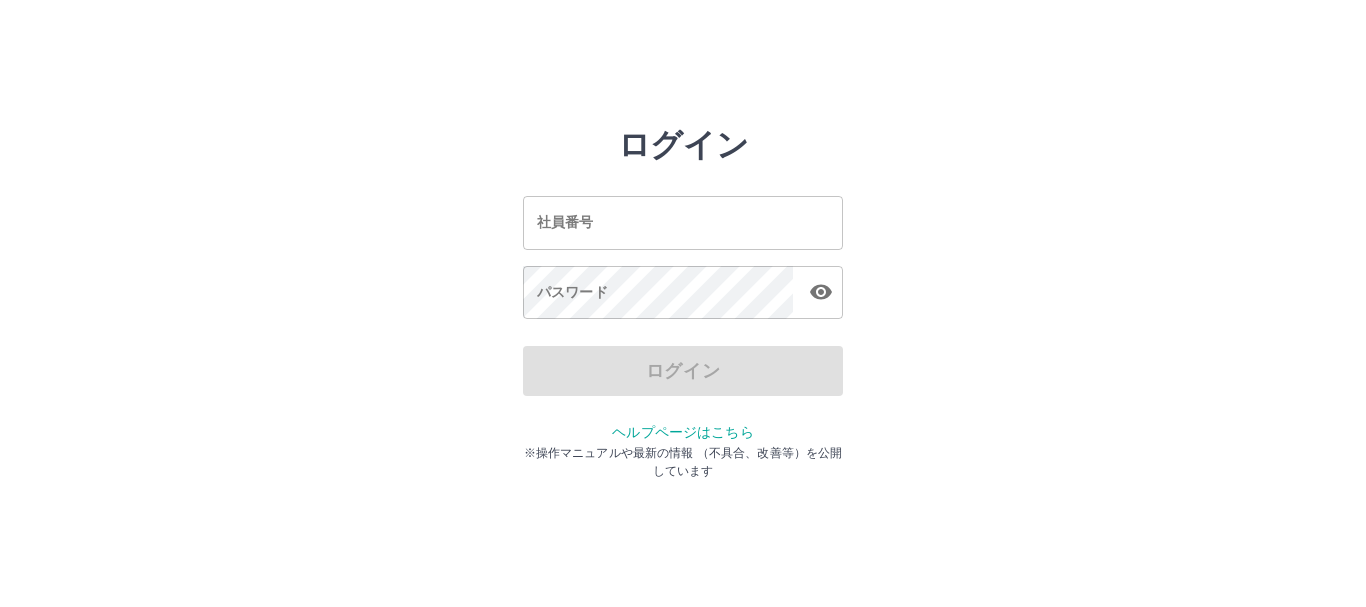 scroll, scrollTop: 0, scrollLeft: 0, axis: both 